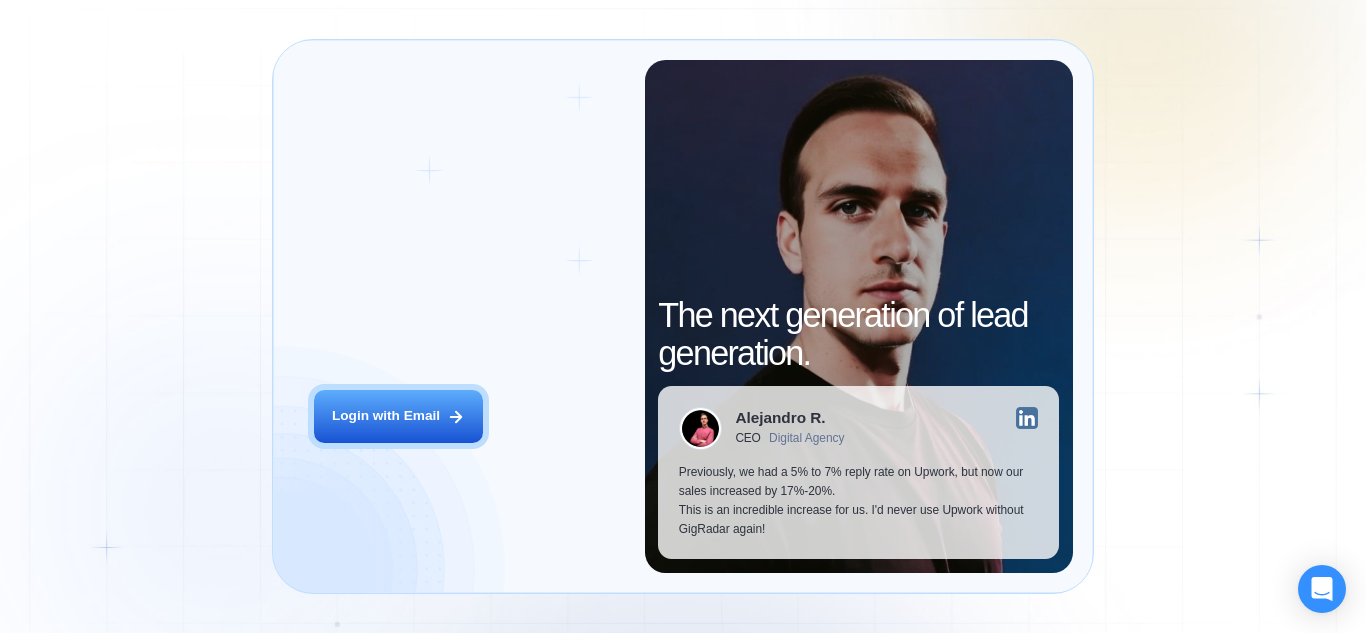scroll, scrollTop: 0, scrollLeft: 0, axis: both 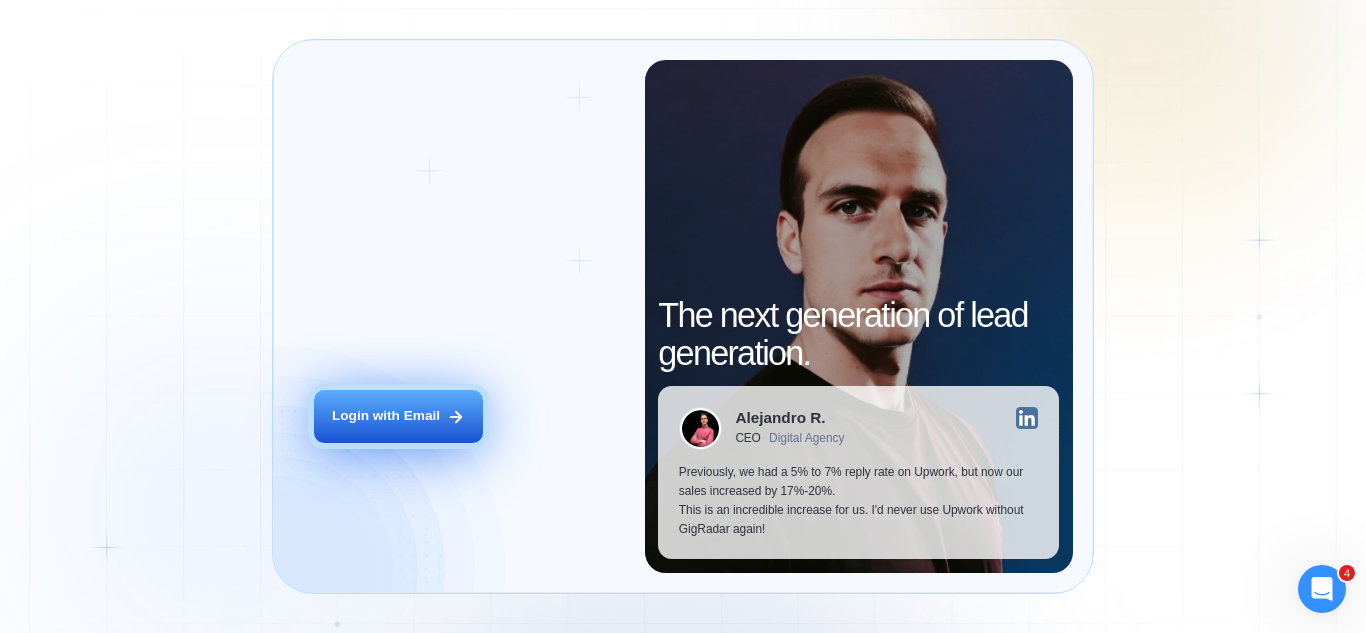 click on "Login with Email" at bounding box center [398, 416] 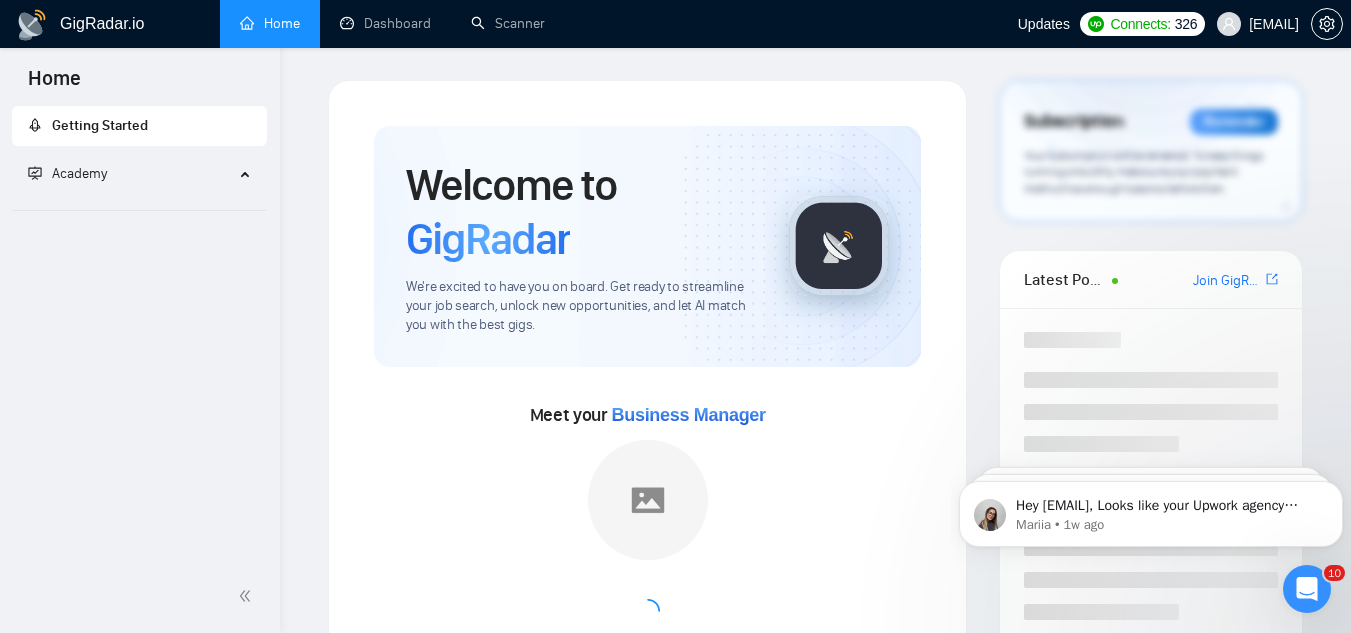 scroll, scrollTop: 0, scrollLeft: 0, axis: both 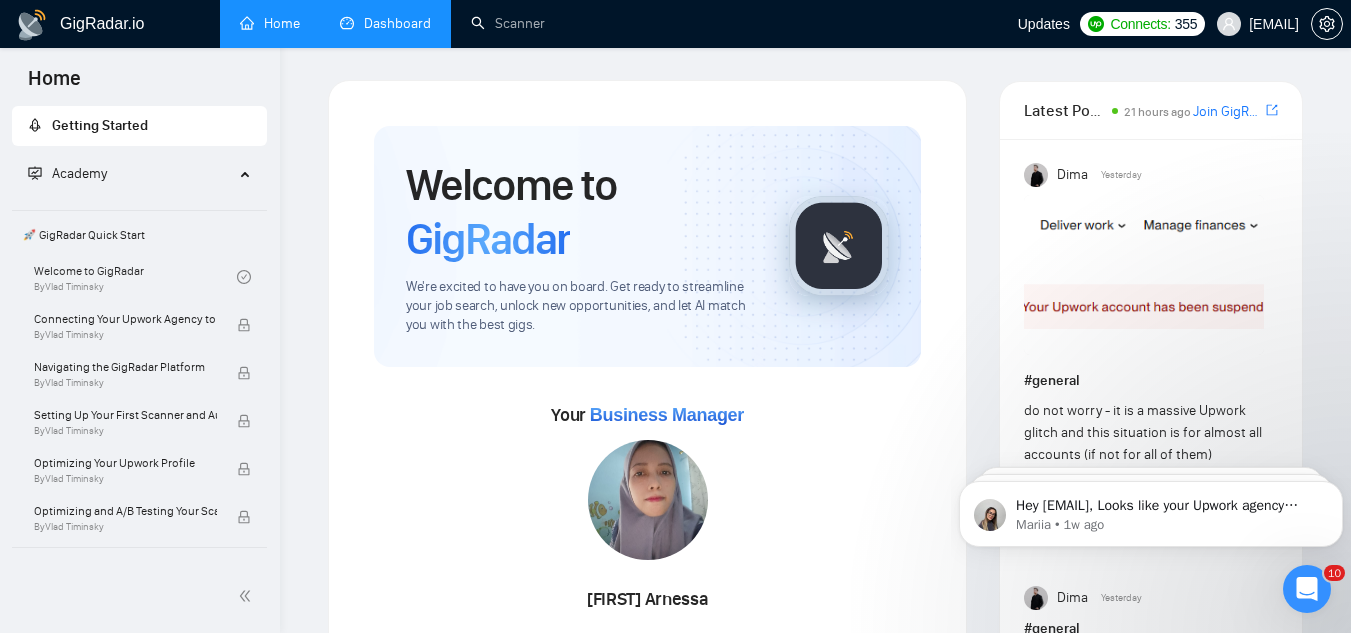 click on "Dashboard" at bounding box center [385, 23] 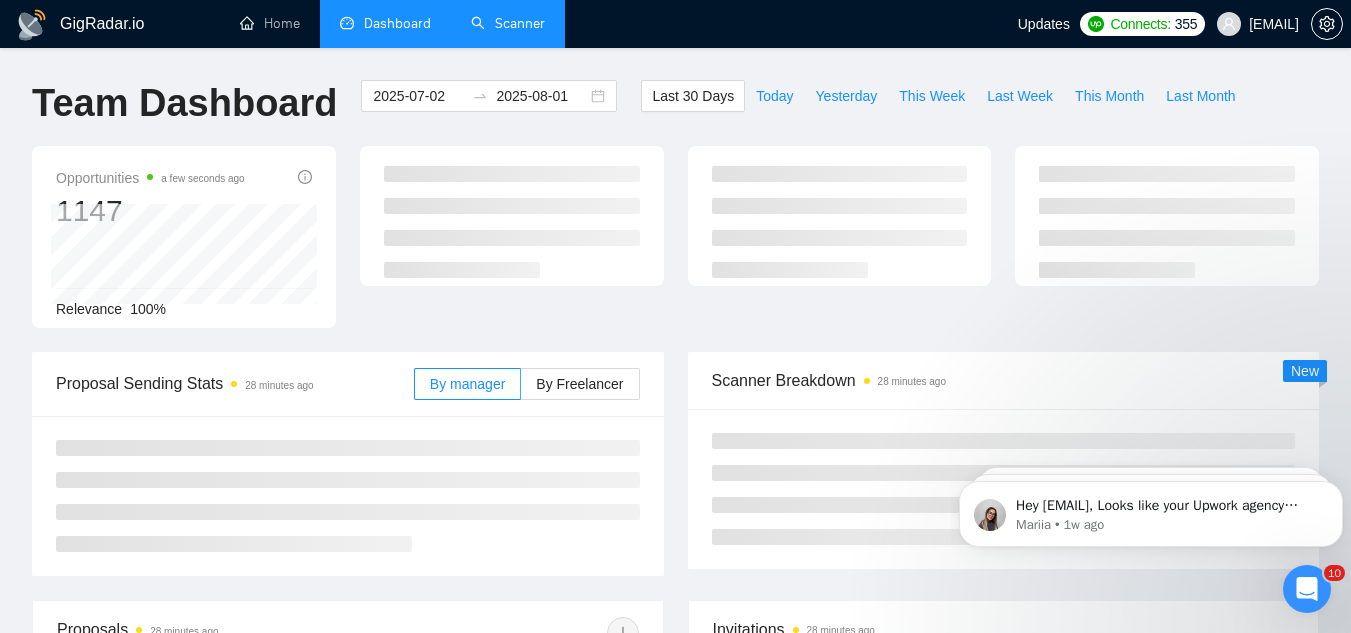 click on "Scanner" at bounding box center (508, 23) 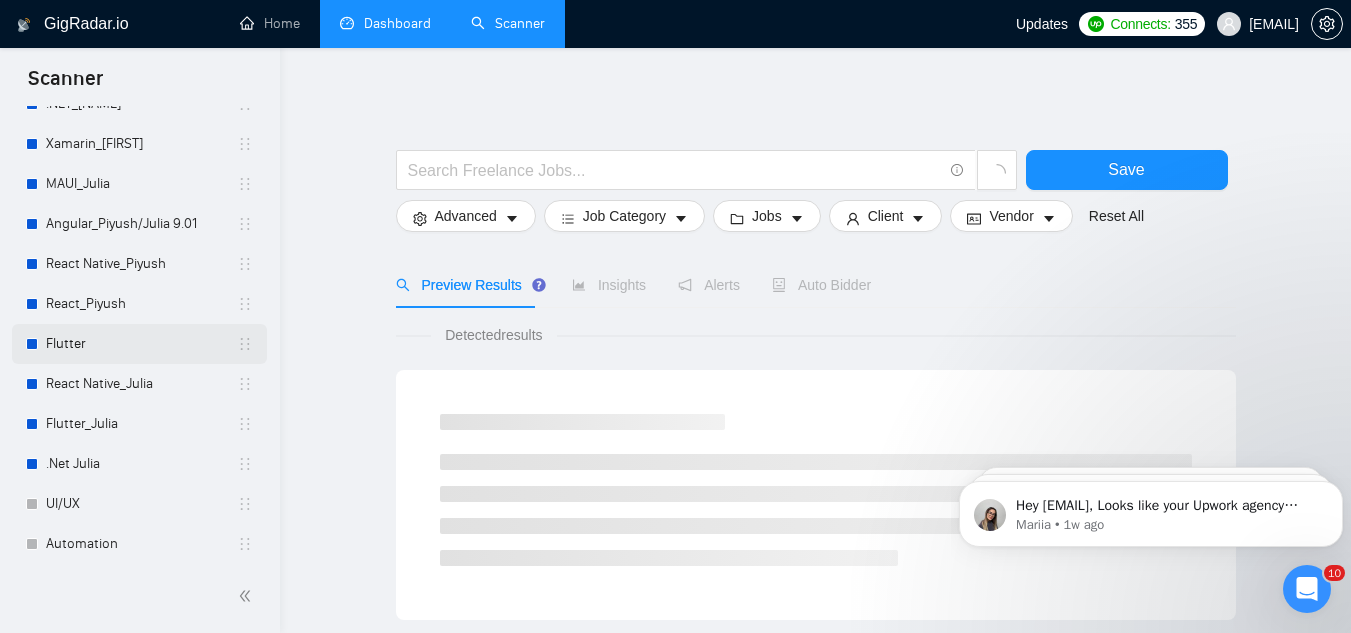 scroll, scrollTop: 122, scrollLeft: 0, axis: vertical 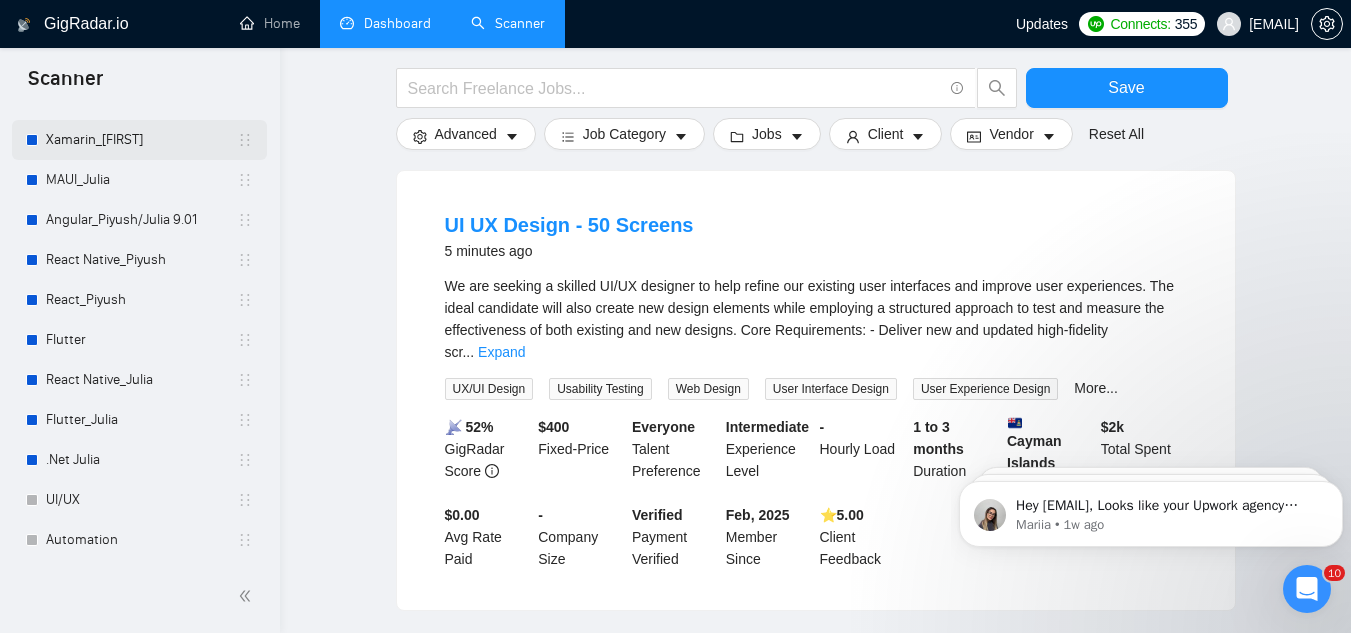 click on "Xamarin_[FIRST]" at bounding box center (141, 140) 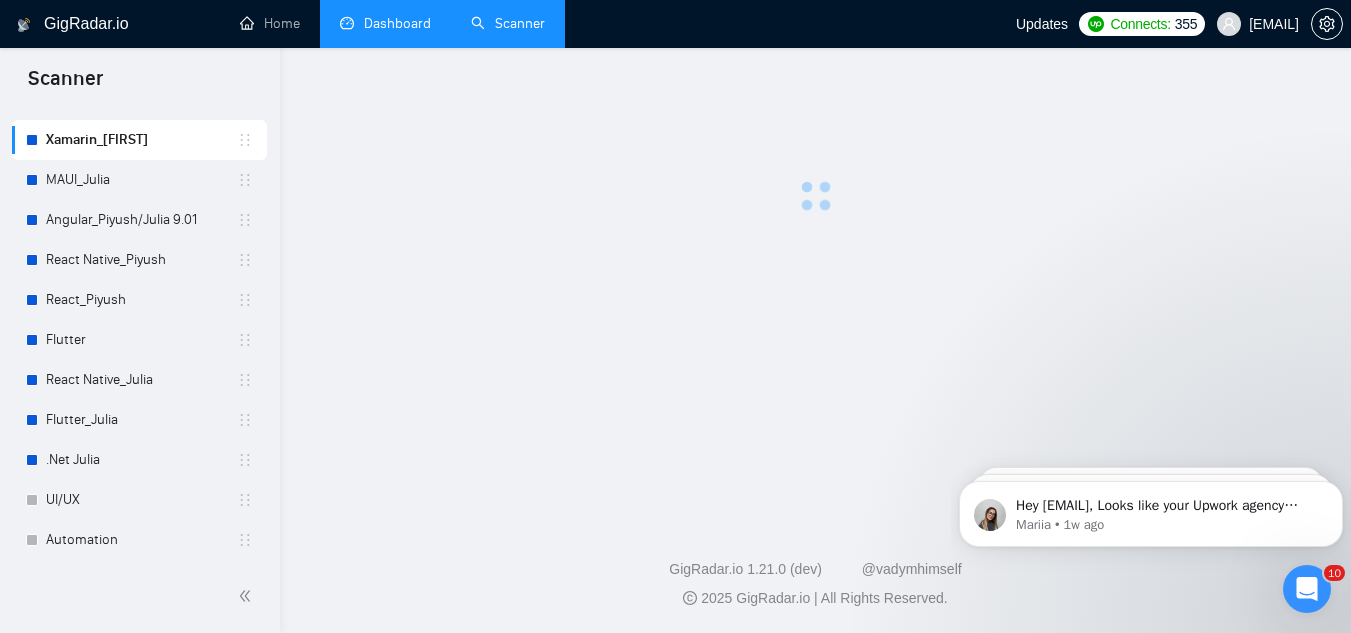 scroll, scrollTop: 0, scrollLeft: 0, axis: both 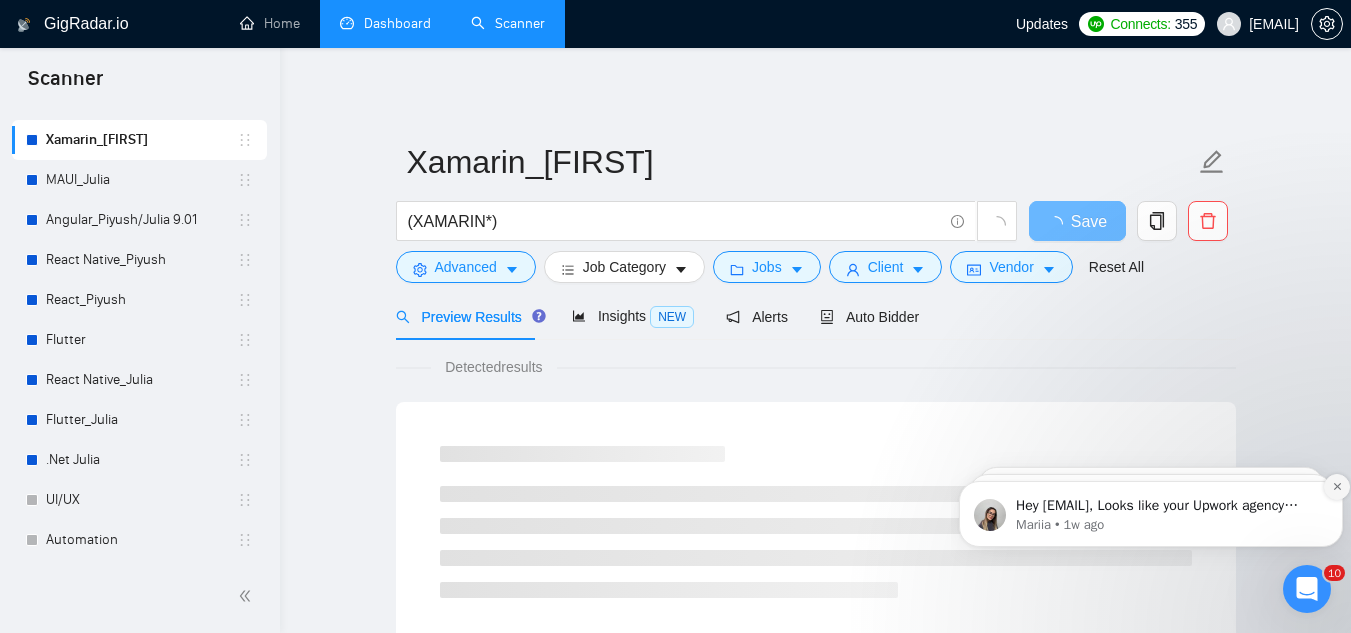 click 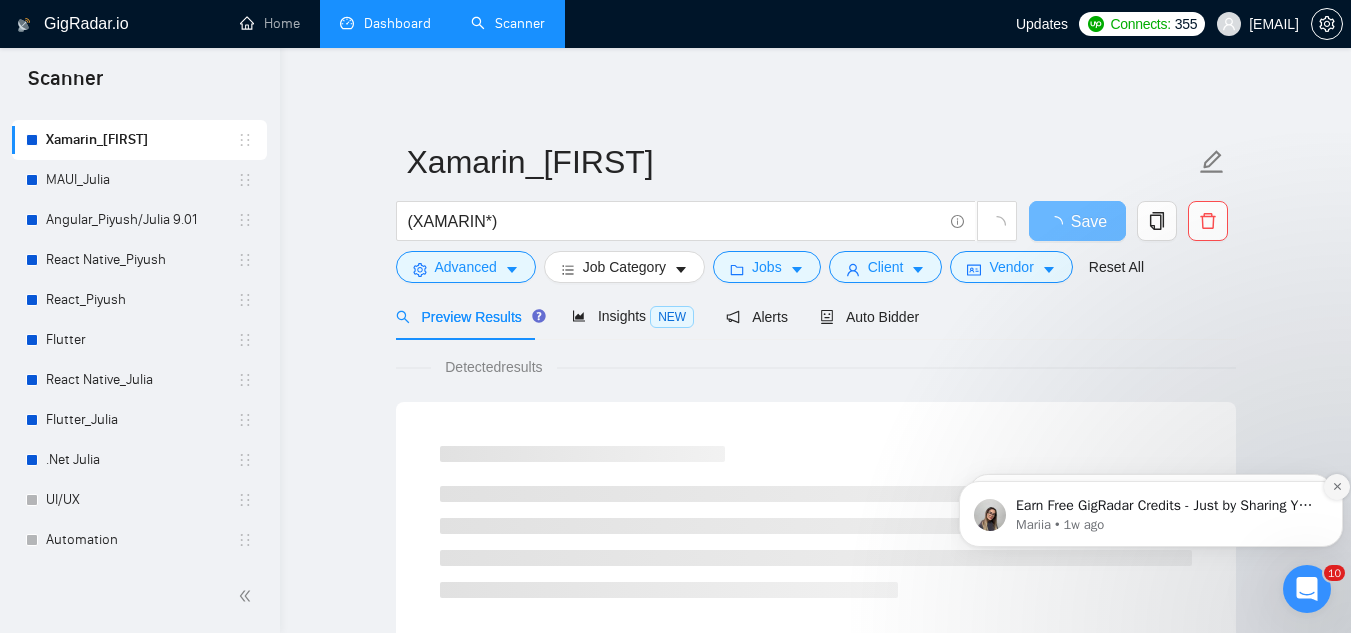 click 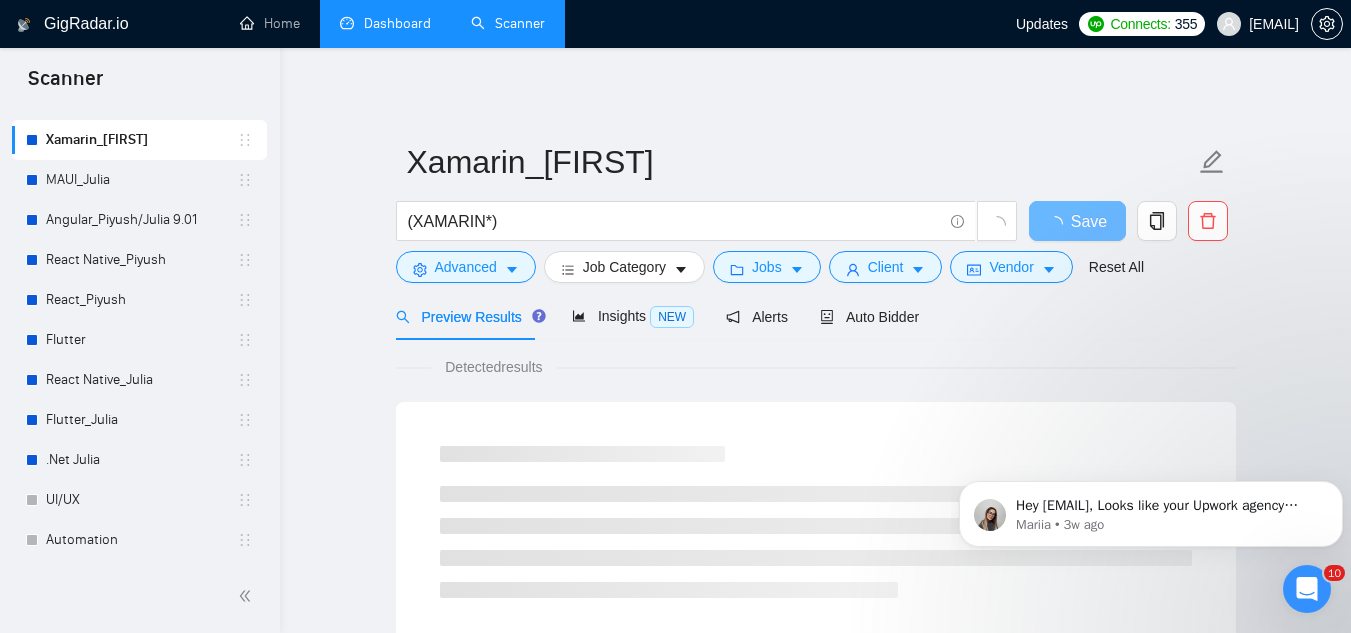 click 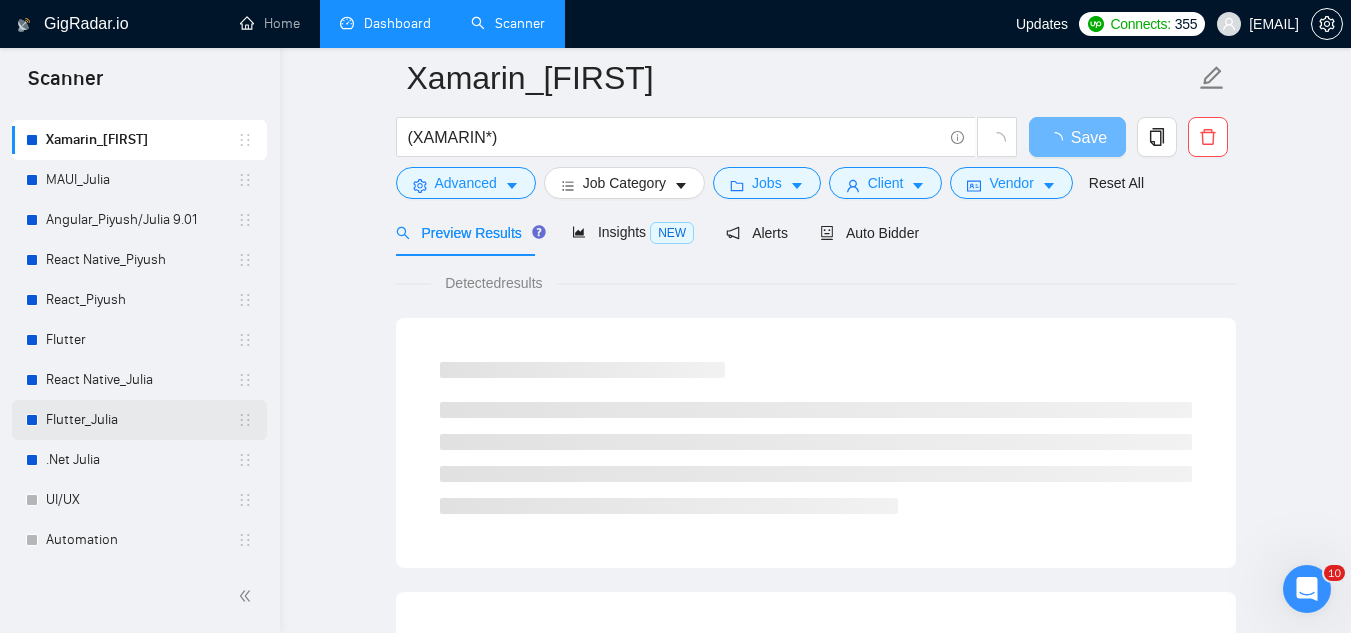 scroll, scrollTop: 200, scrollLeft: 0, axis: vertical 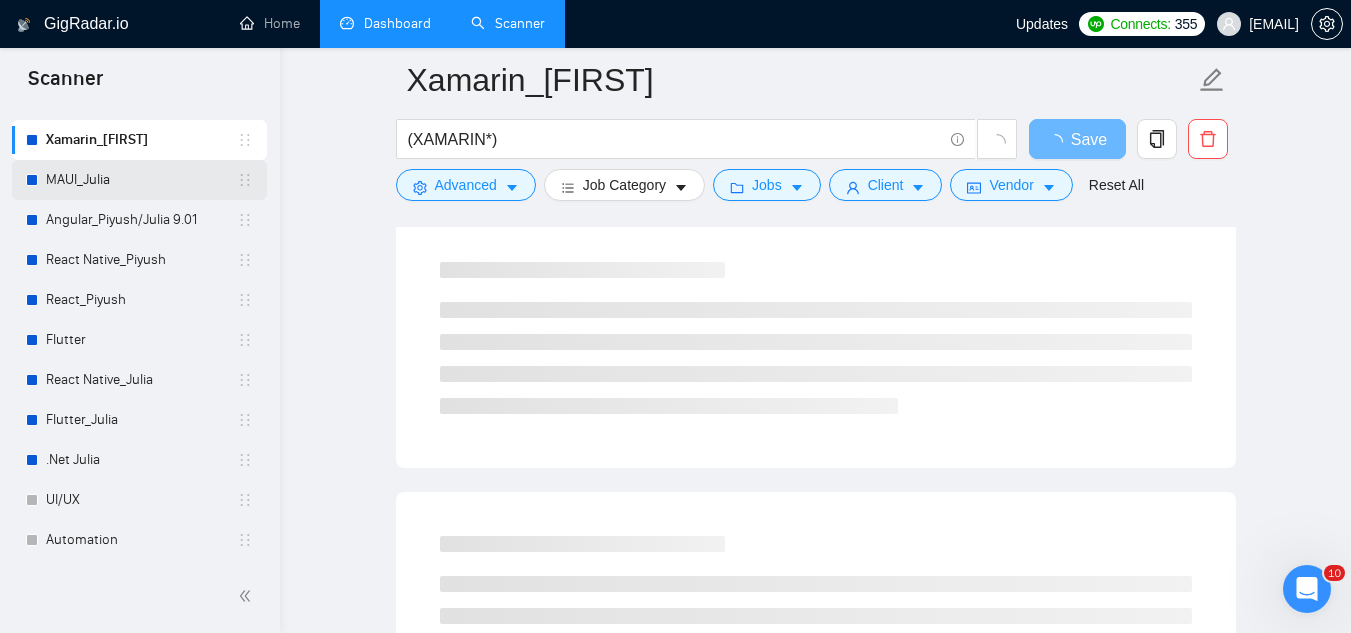 click on "MAUI_Julia" at bounding box center [141, 180] 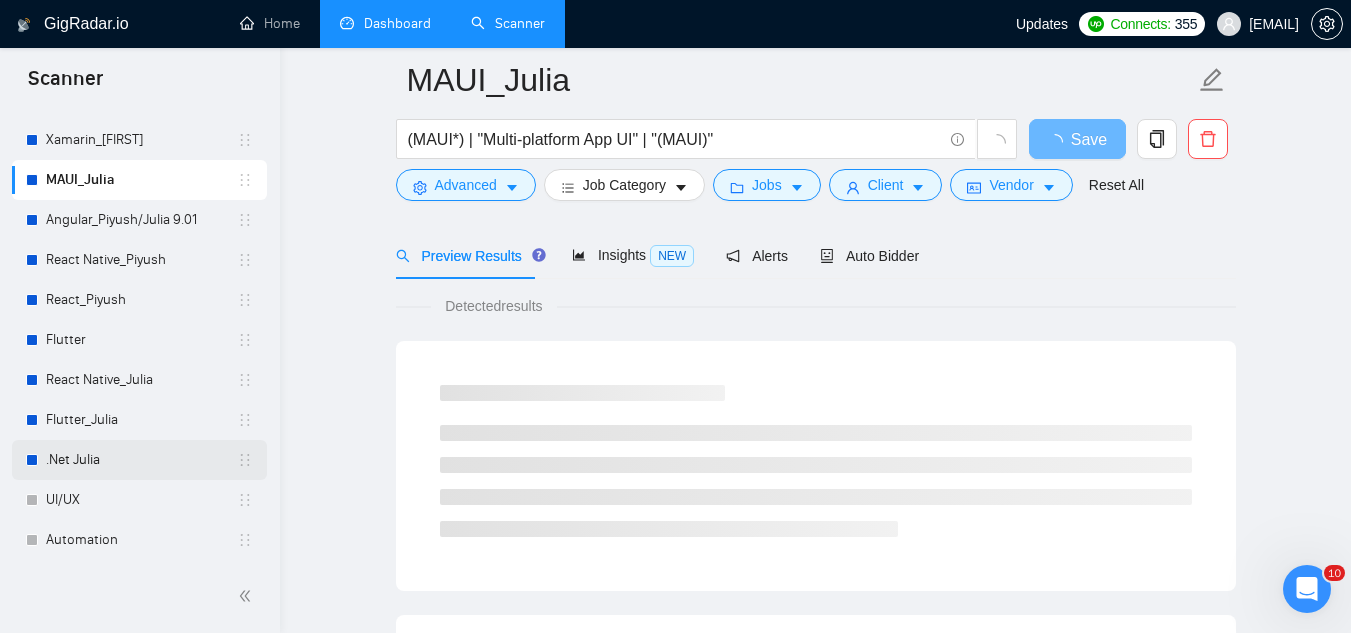 scroll, scrollTop: 300, scrollLeft: 0, axis: vertical 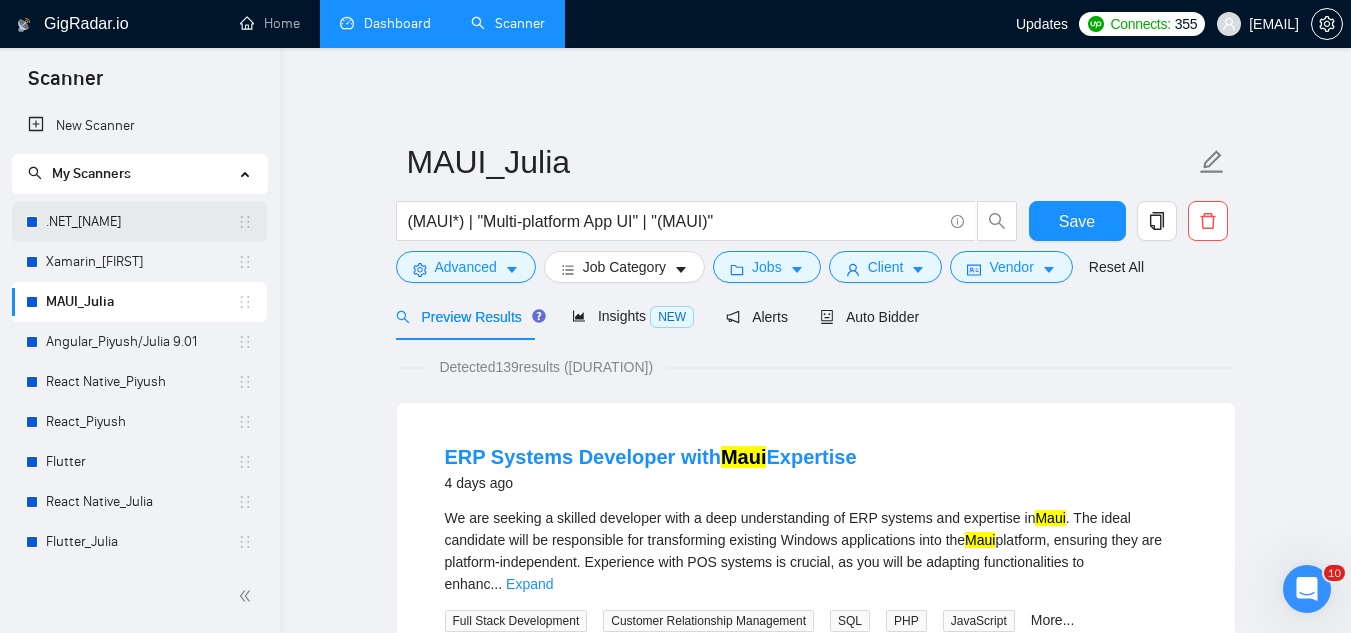 click on ".NET_[NAME]" at bounding box center [141, 222] 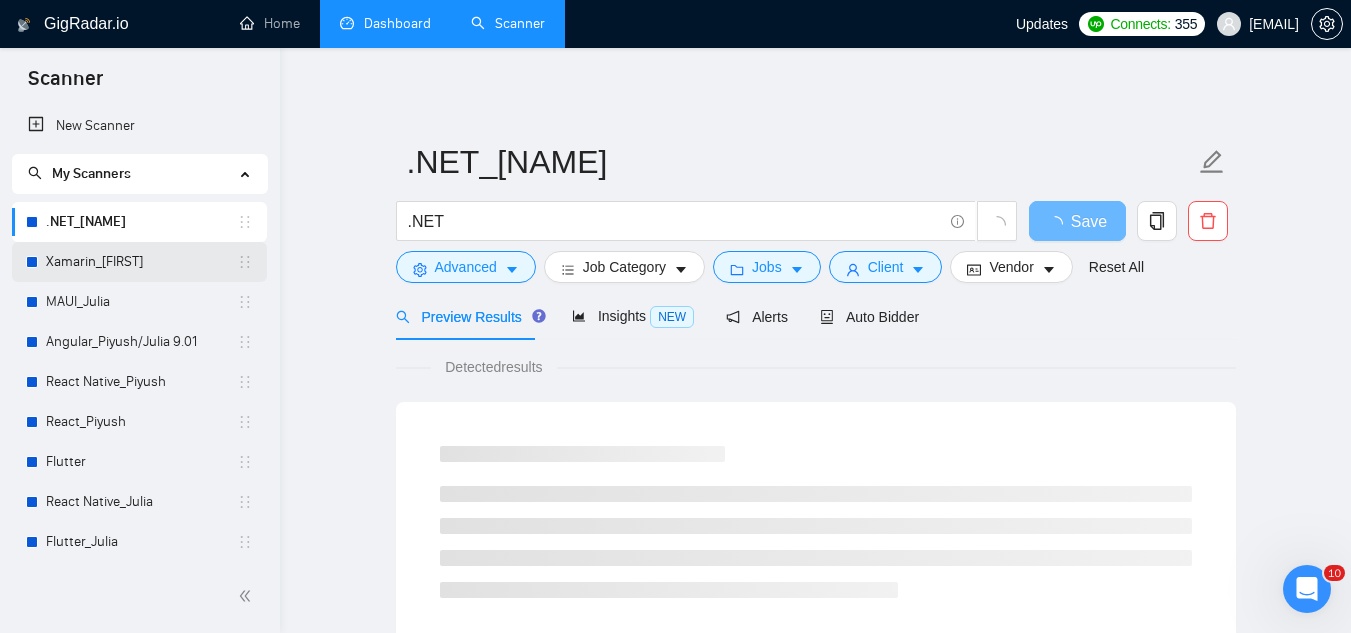 click on "Xamarin_[FIRST]" at bounding box center [141, 262] 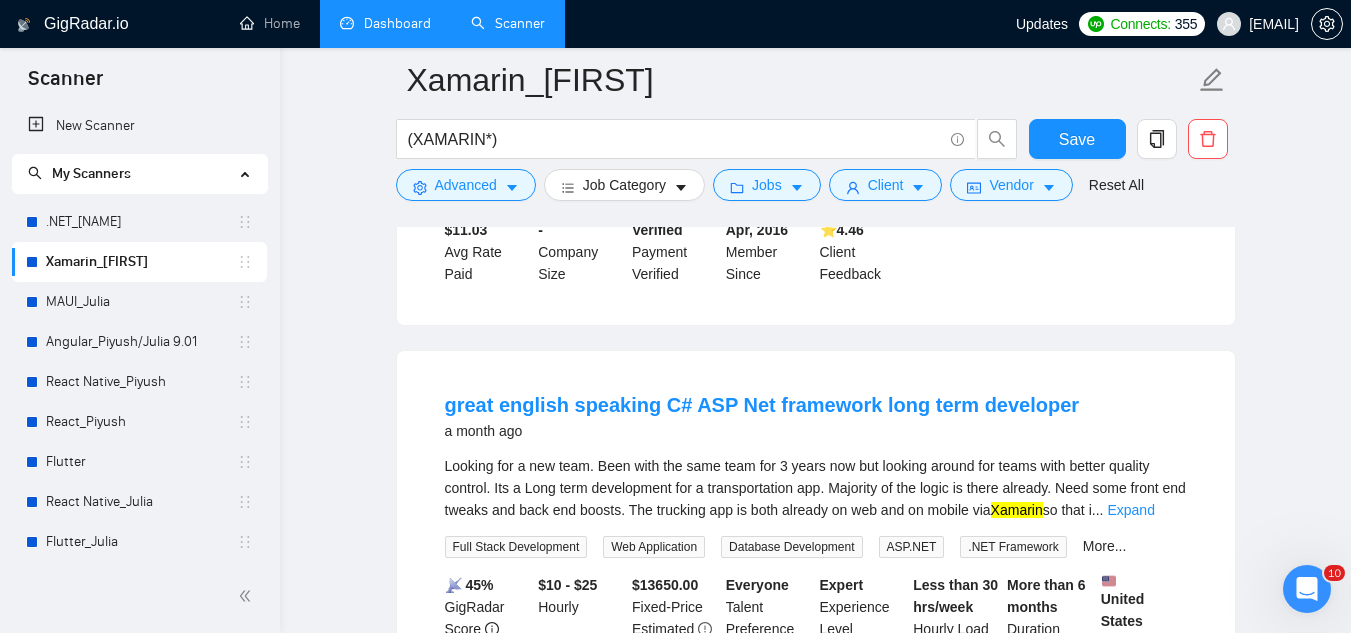 scroll, scrollTop: 1000, scrollLeft: 0, axis: vertical 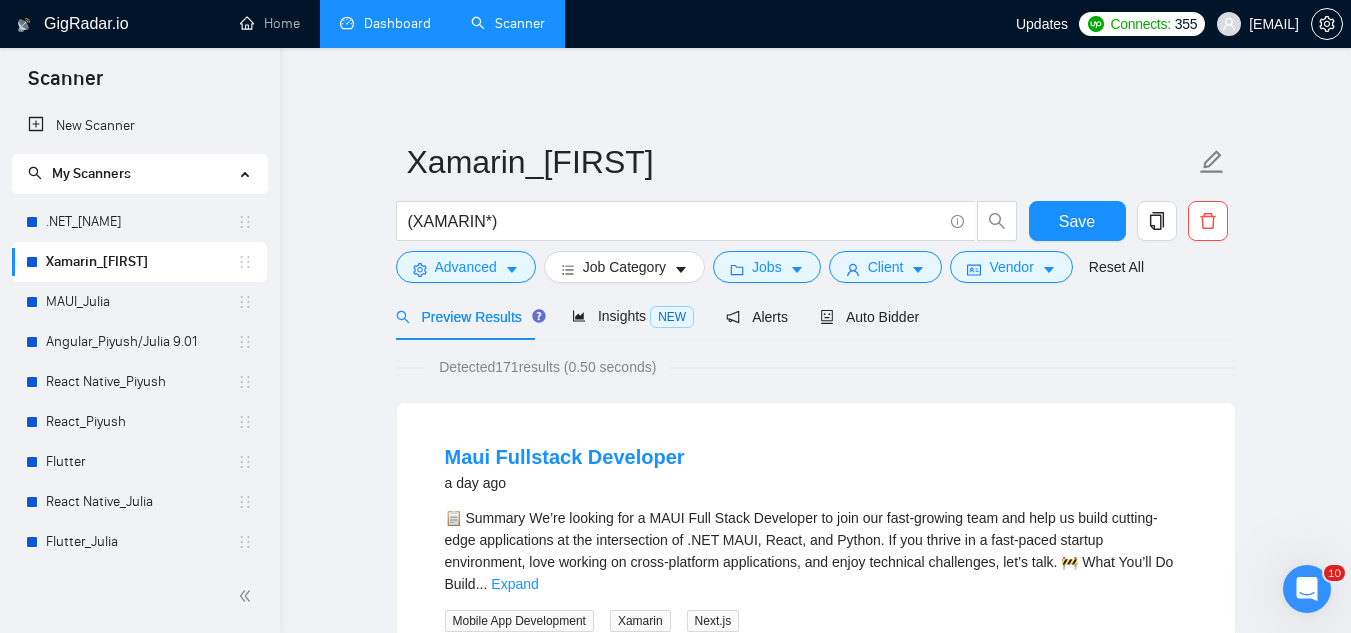 click on "Xamarin_Julia (XAMARIN*) Save Advanced   Job Category   Jobs   Client   Vendor   Reset All" at bounding box center [816, 211] 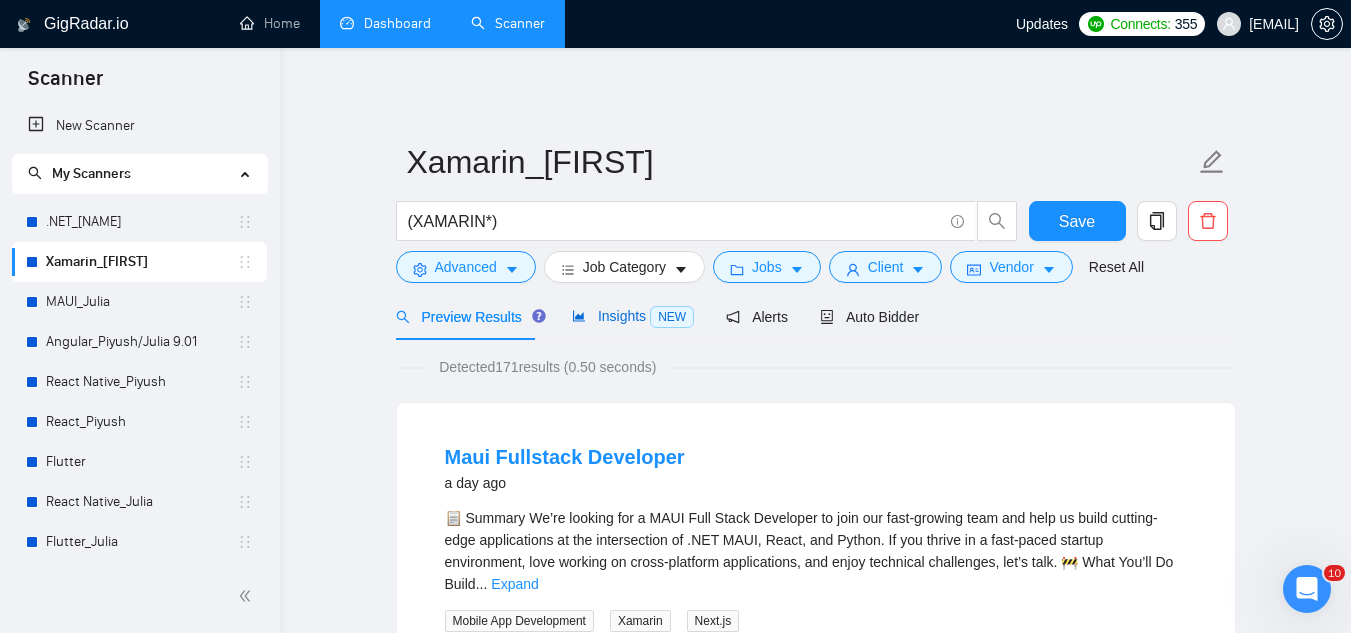 click on "Insights NEW" at bounding box center (633, 316) 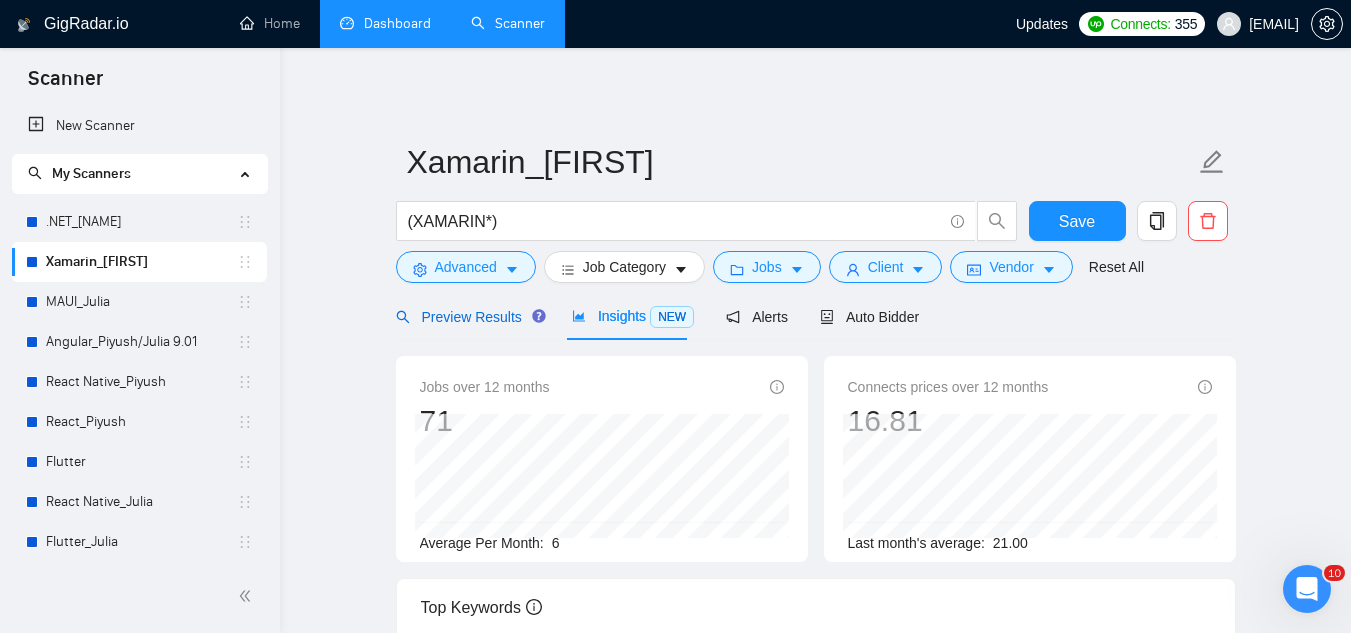 click on "Preview Results" at bounding box center [468, 317] 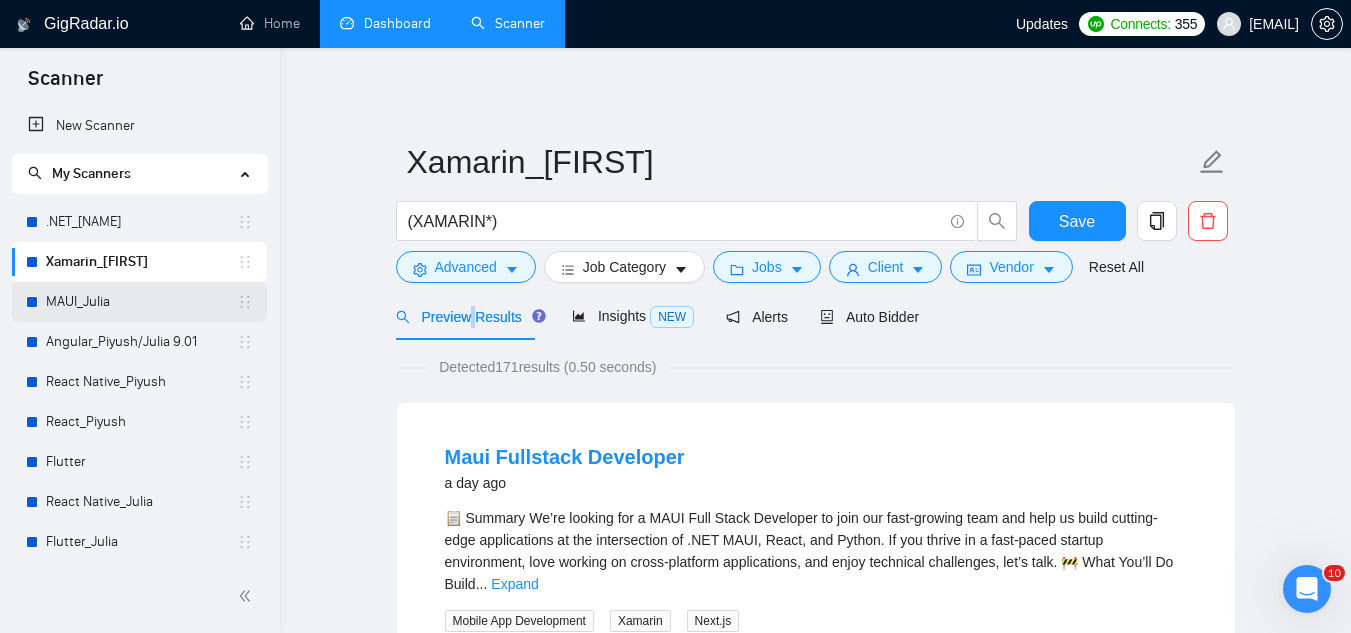 click on "MAUI_Julia" at bounding box center [141, 302] 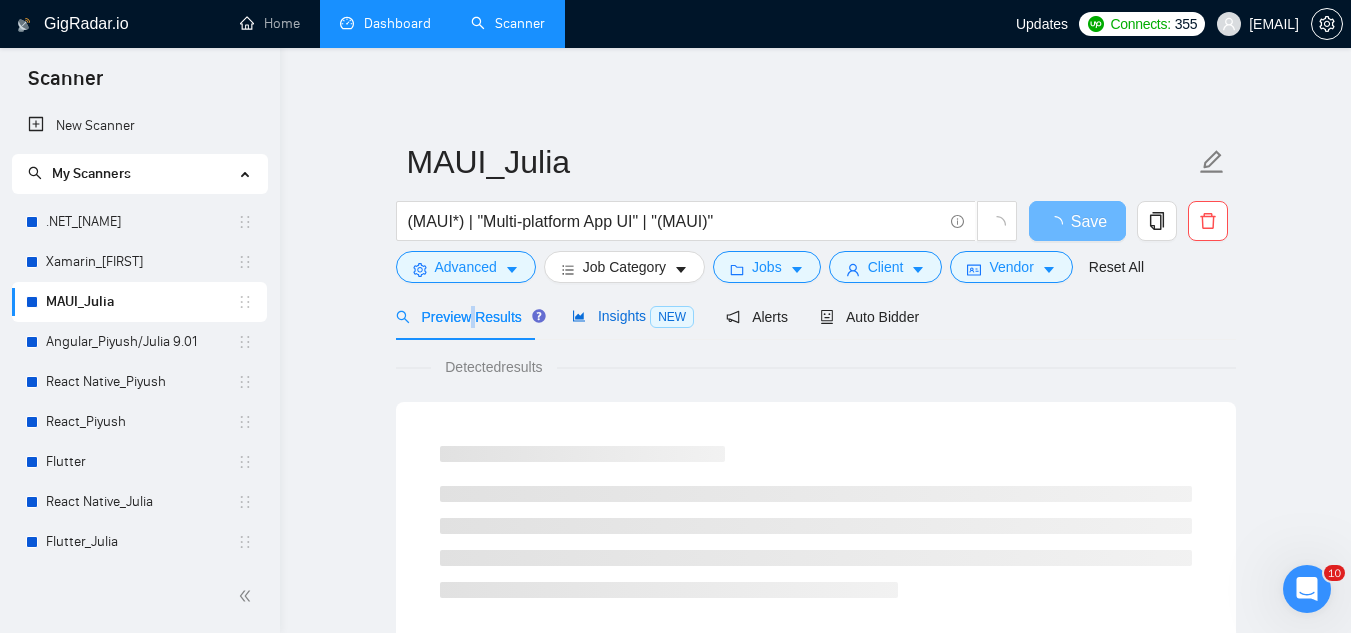 click on "Insights NEW" at bounding box center [633, 316] 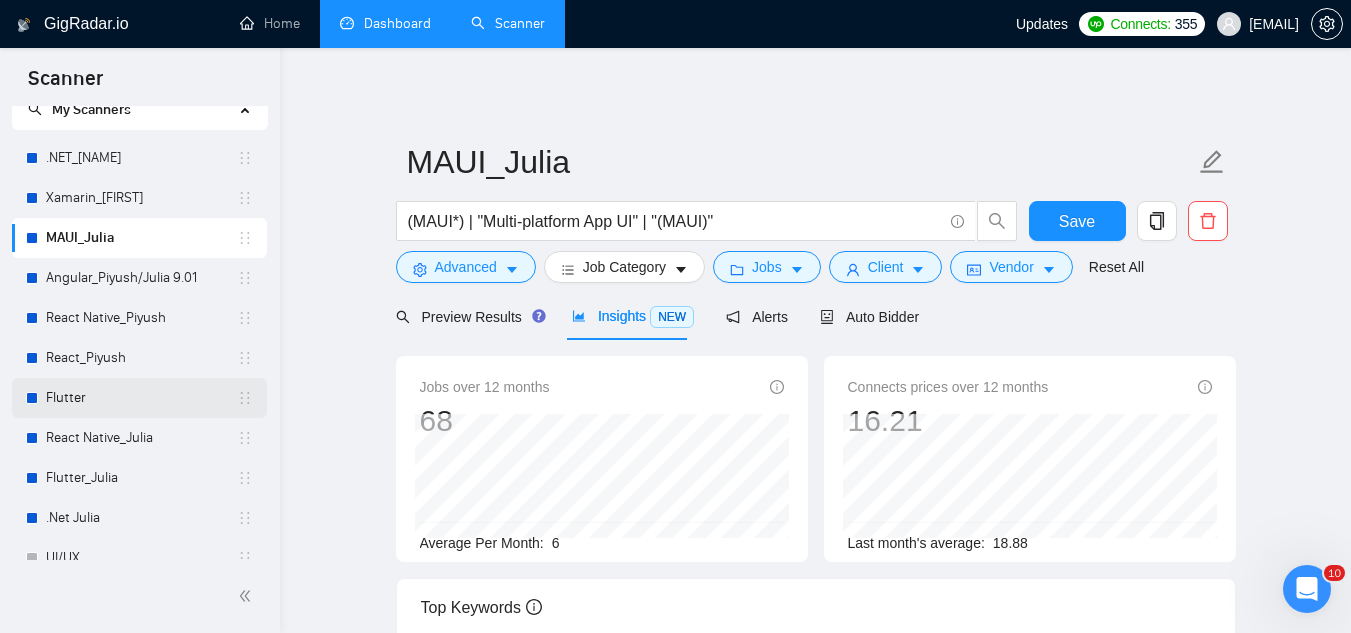 scroll, scrollTop: 100, scrollLeft: 0, axis: vertical 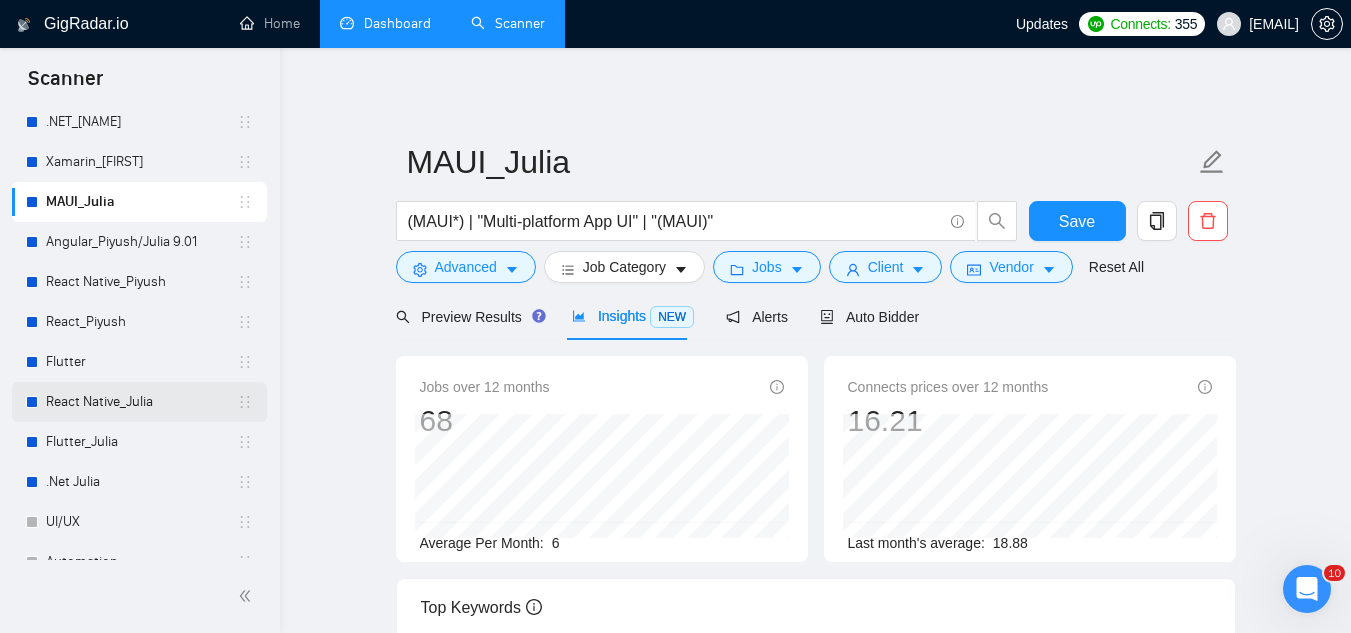 click on "React Native_Julia" at bounding box center (141, 402) 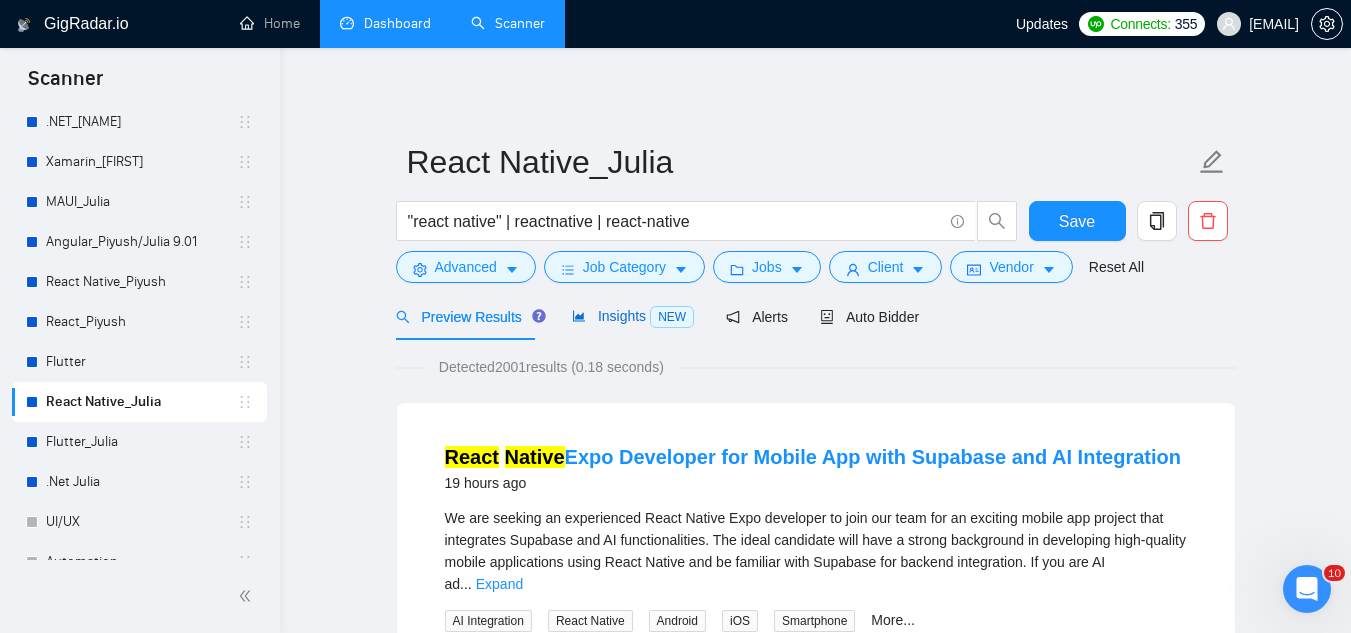 click on "Insights NEW" at bounding box center (633, 316) 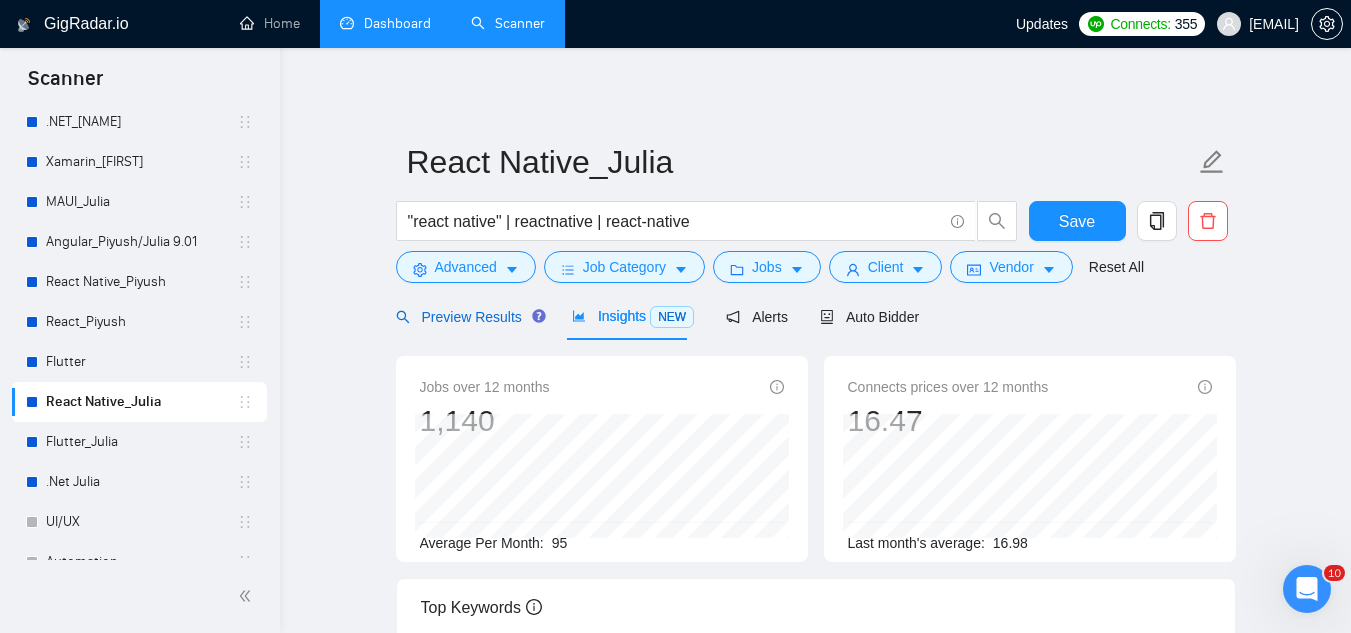 click on "Preview Results" at bounding box center [468, 317] 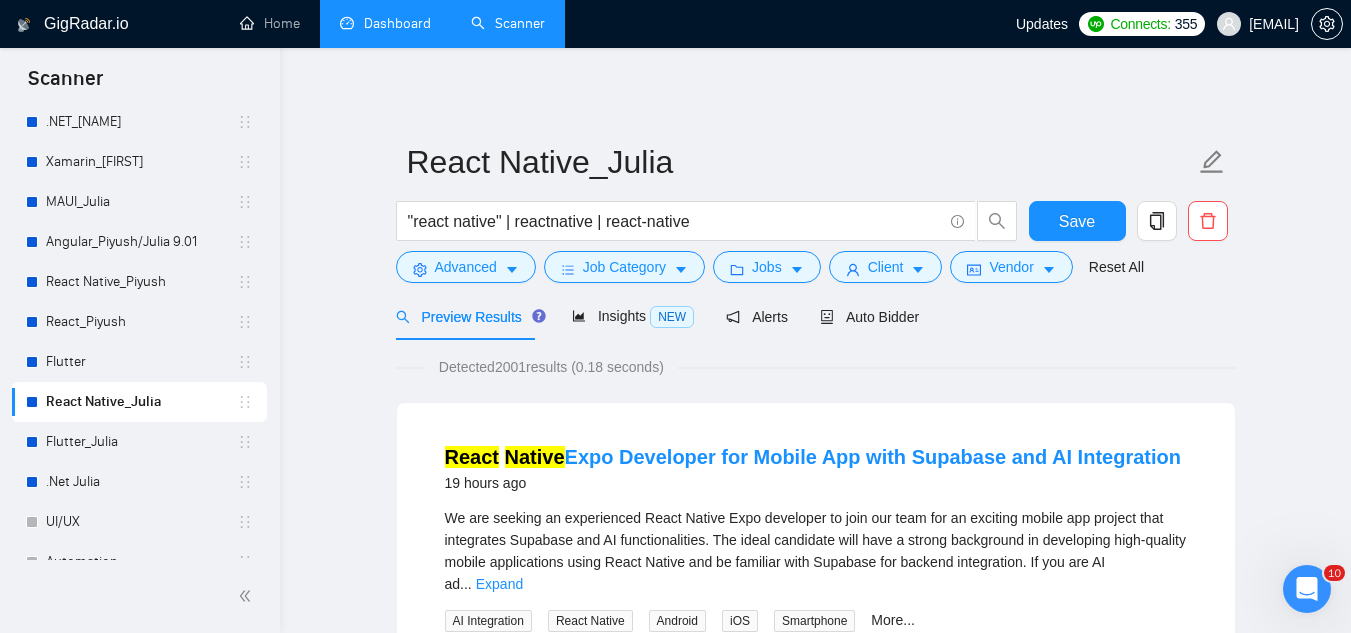 click on "Dashboard" at bounding box center [385, 23] 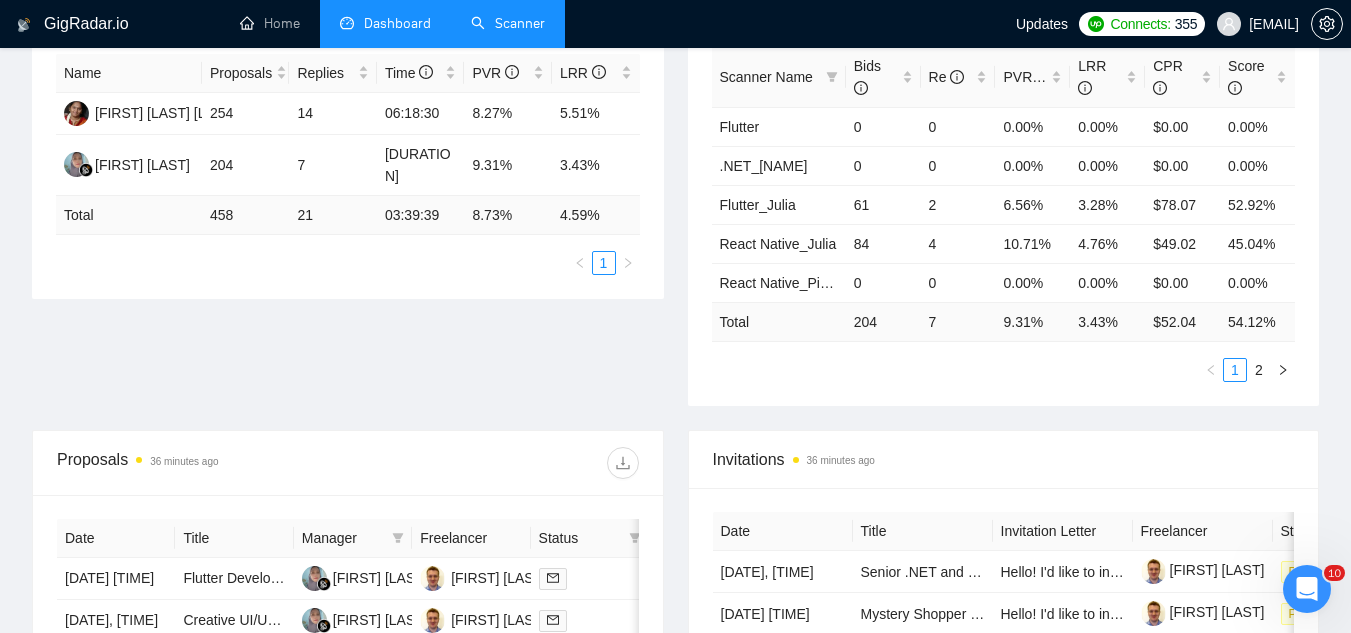 scroll, scrollTop: 300, scrollLeft: 0, axis: vertical 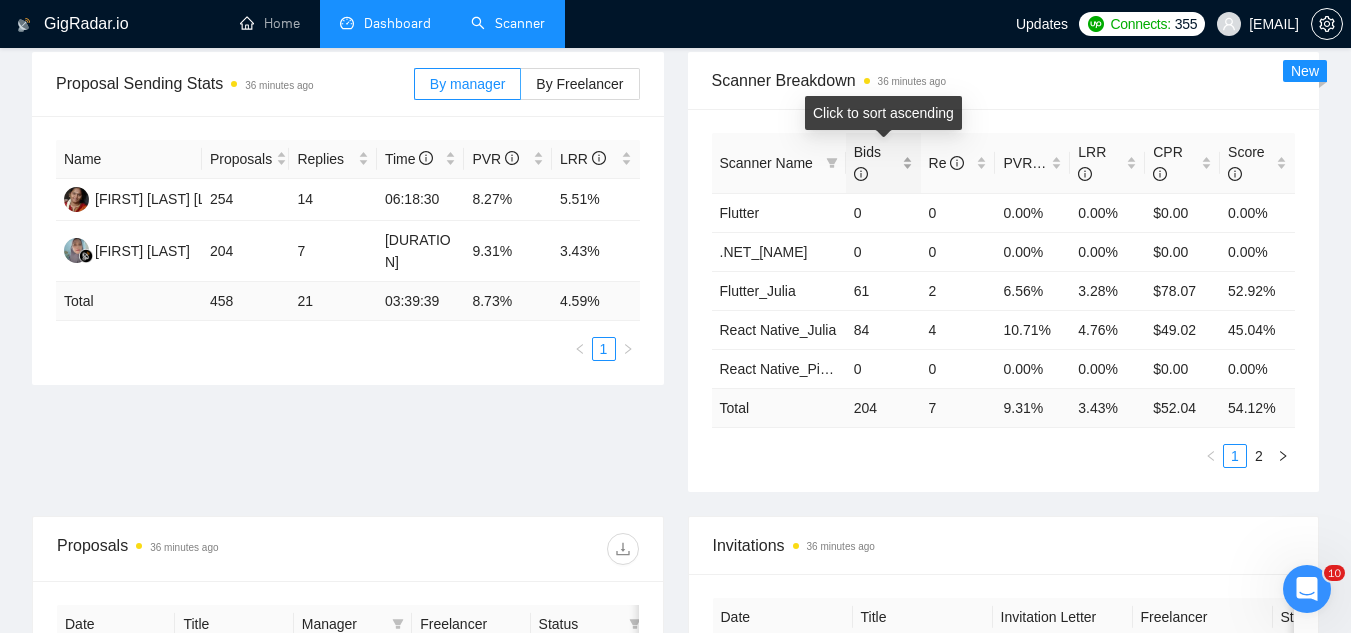 click on "Bids" at bounding box center (883, 163) 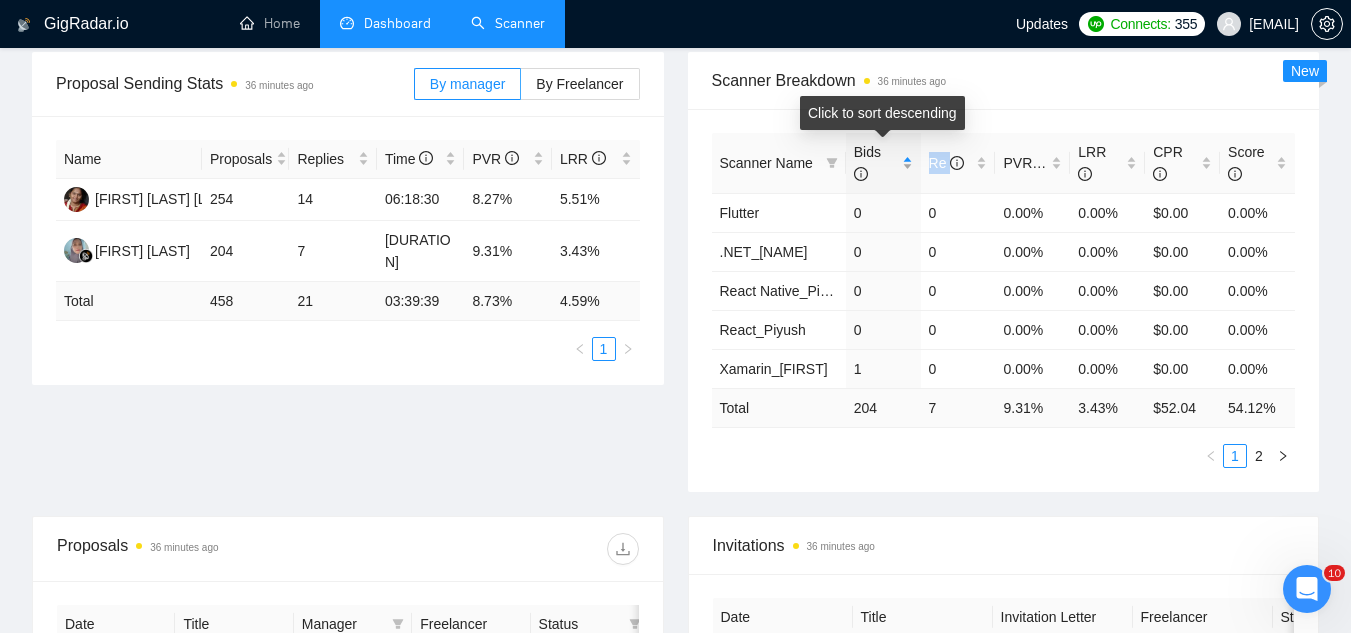 click on "Bids" at bounding box center [883, 163] 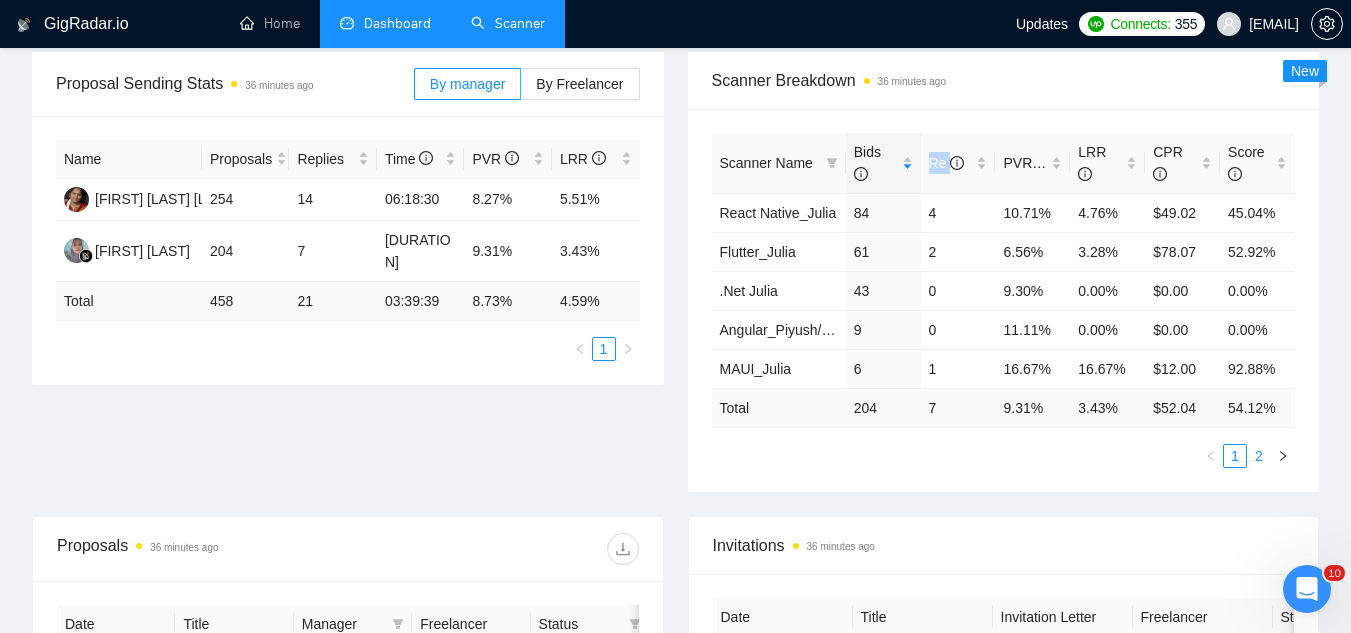 click on "2" at bounding box center (1259, 456) 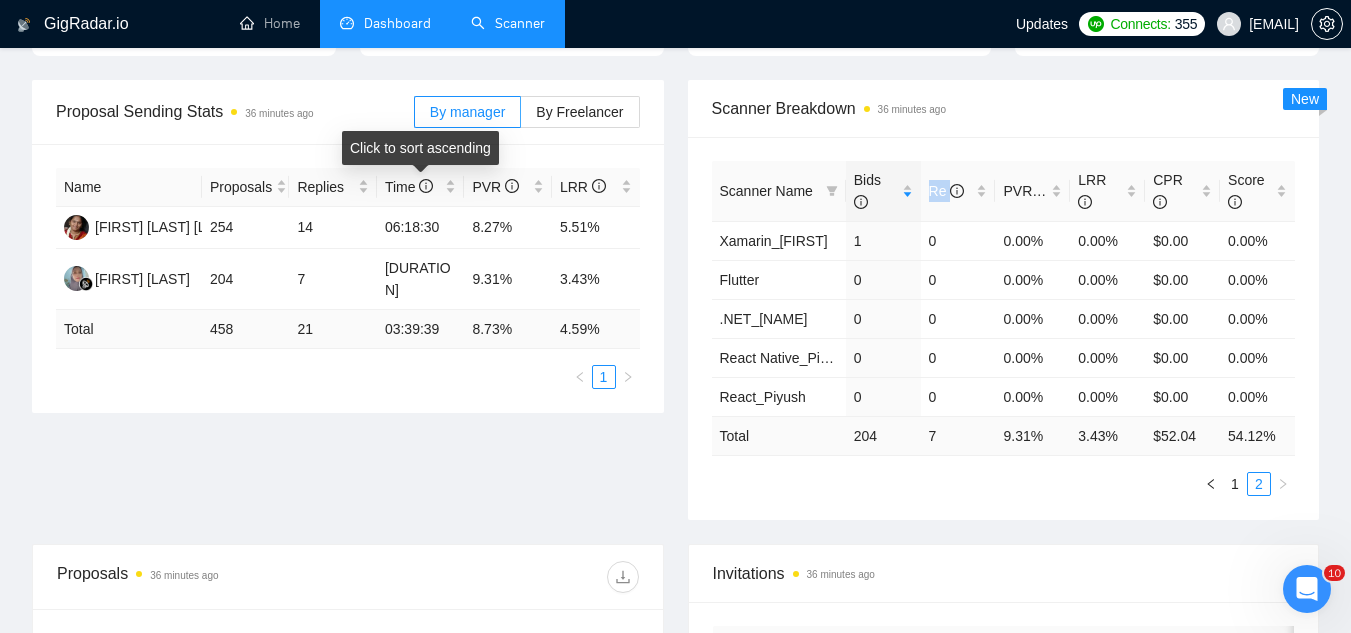 scroll, scrollTop: 300, scrollLeft: 0, axis: vertical 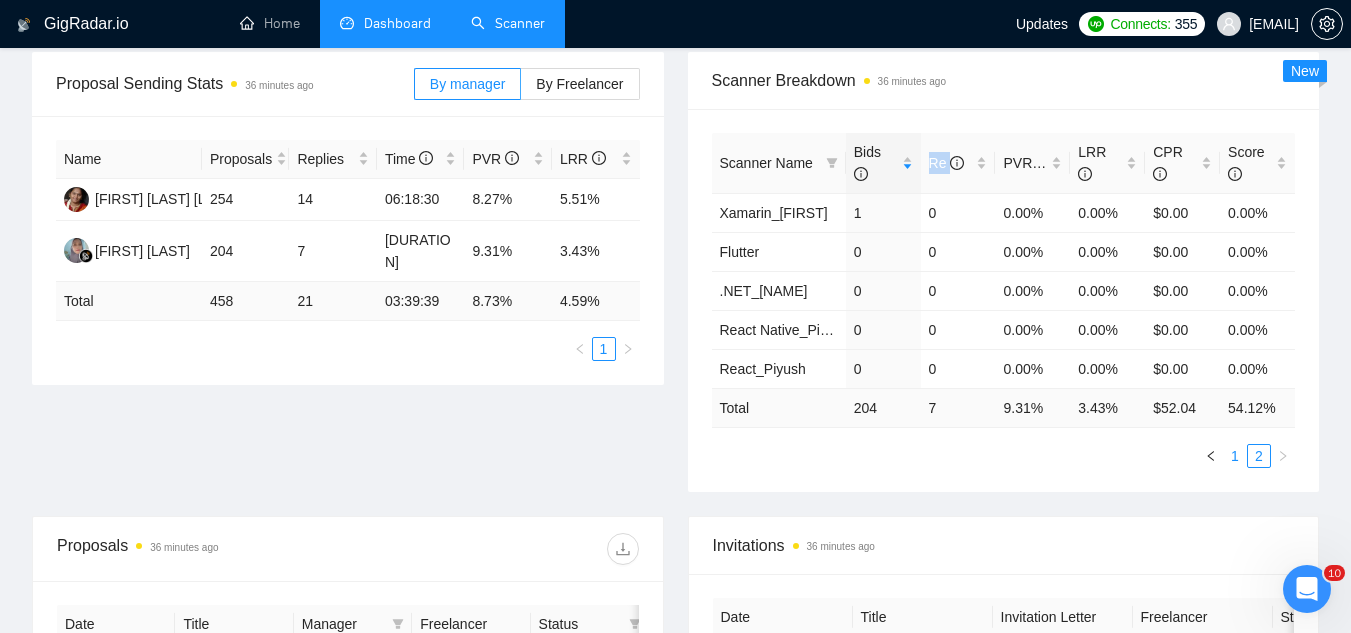 click on "1" at bounding box center [1235, 456] 